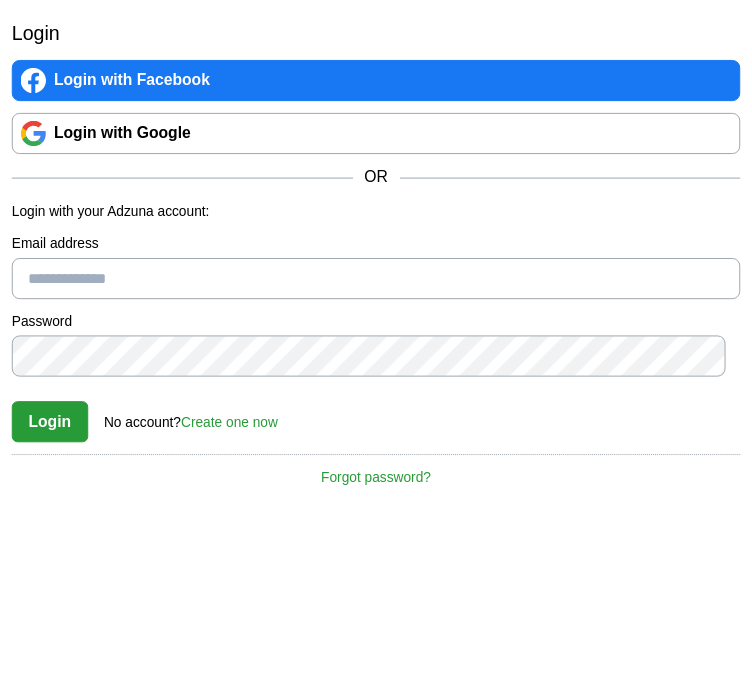 scroll, scrollTop: 0, scrollLeft: 0, axis: both 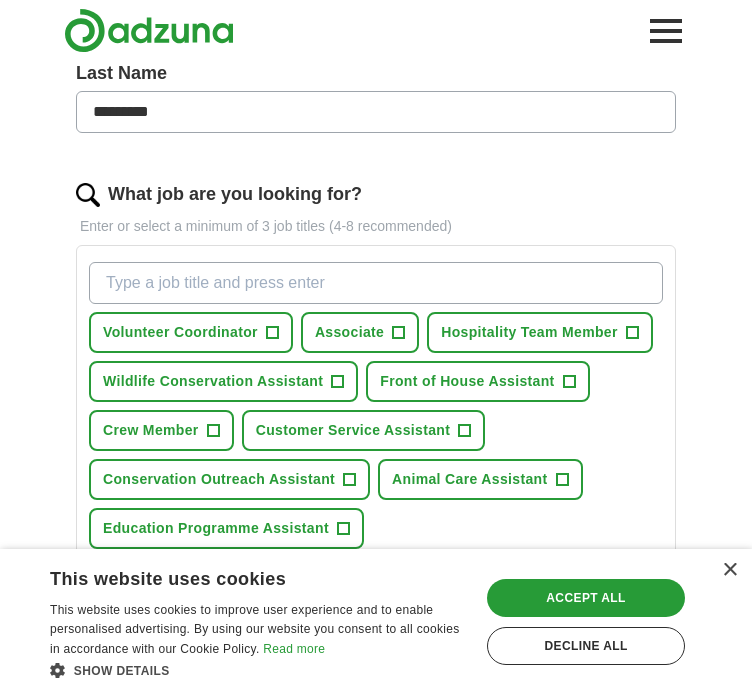 click on "What job are you looking for?" at bounding box center [376, 283] 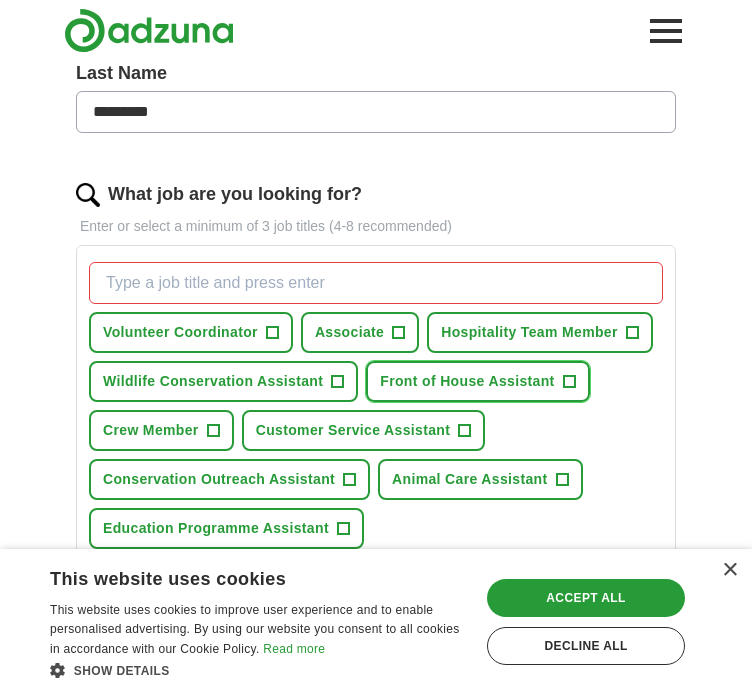 click on "Front of House Assistant" at bounding box center [467, 381] 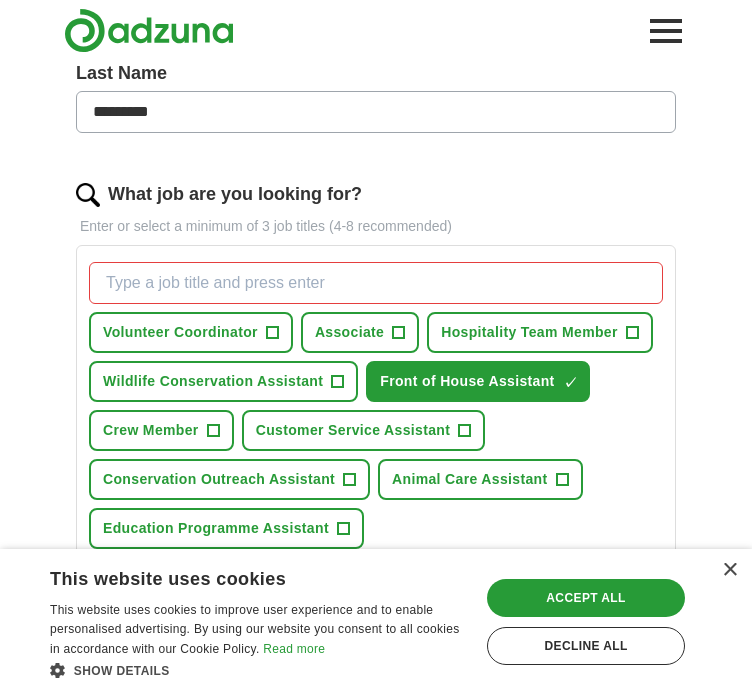 click on "What job are you looking for?" at bounding box center (376, 283) 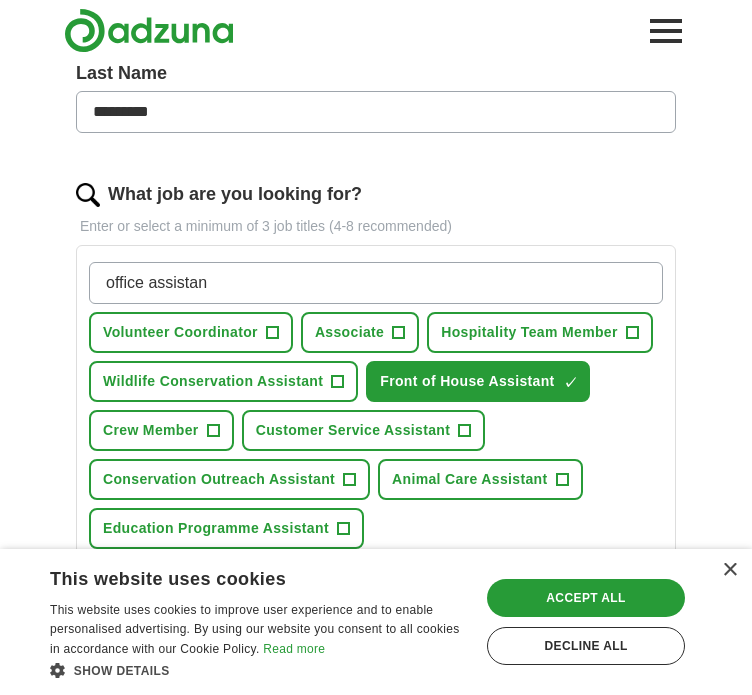type on "office assistant" 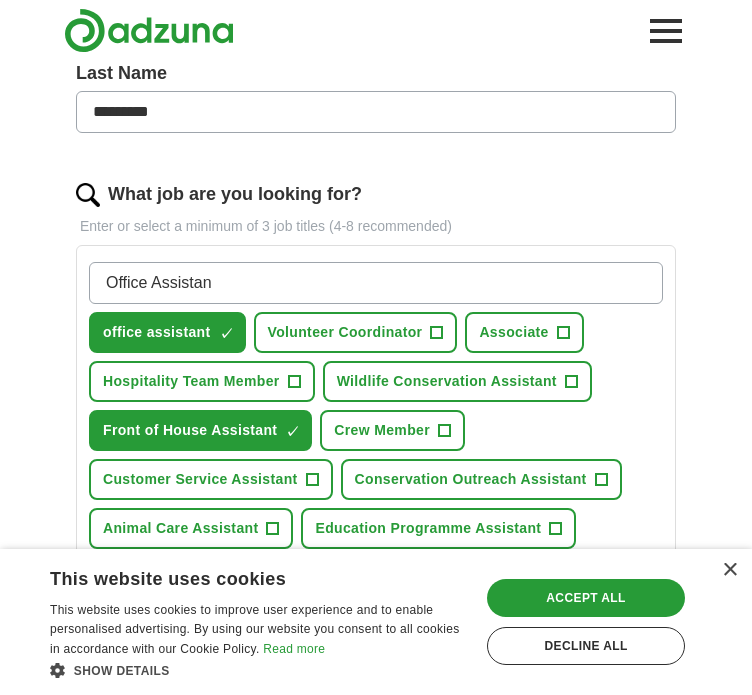 type on "Office Assistant" 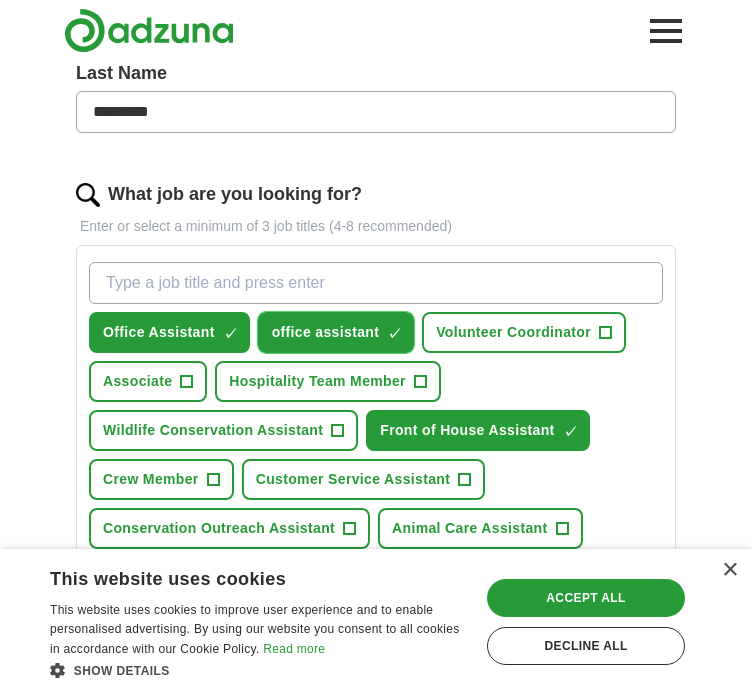 click on "office assistant" at bounding box center (326, 332) 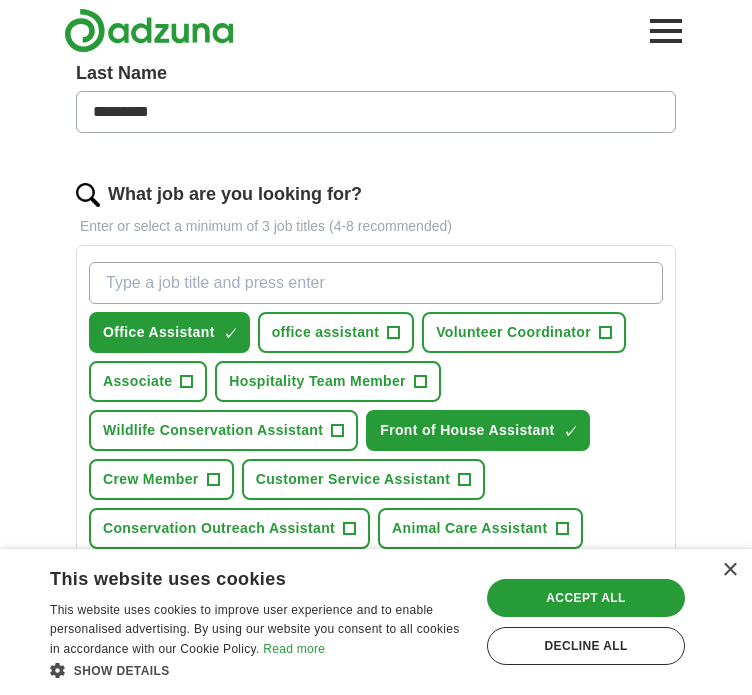 click on "What job are you looking for?" at bounding box center [376, 283] 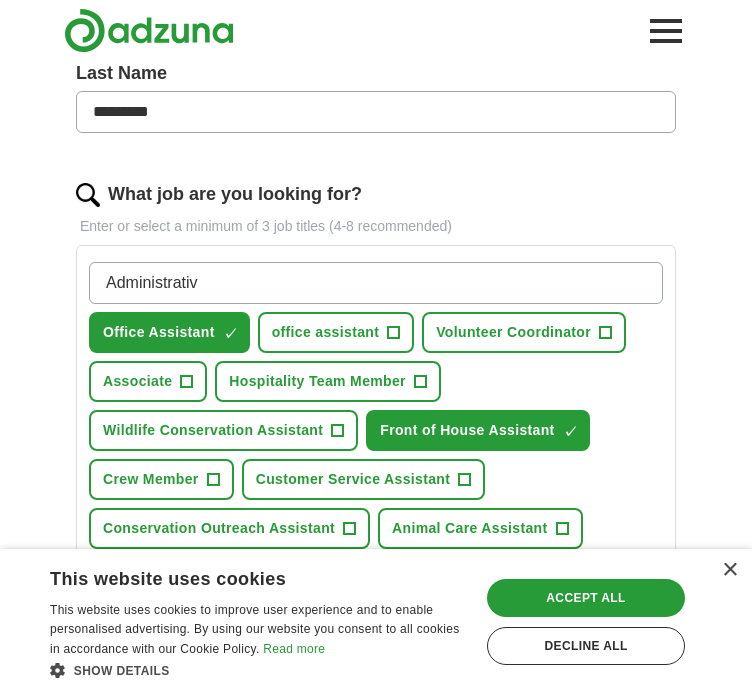 type on "Administrative" 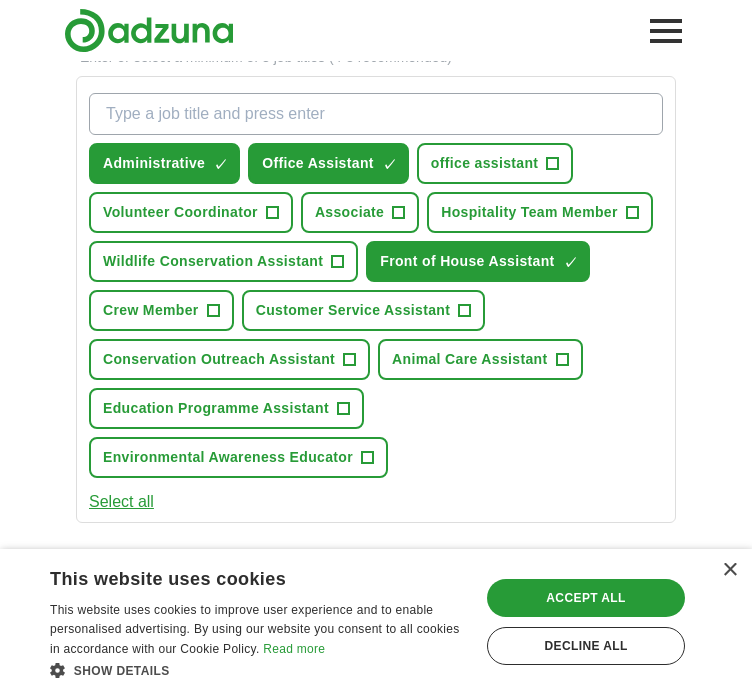 scroll, scrollTop: 650, scrollLeft: 0, axis: vertical 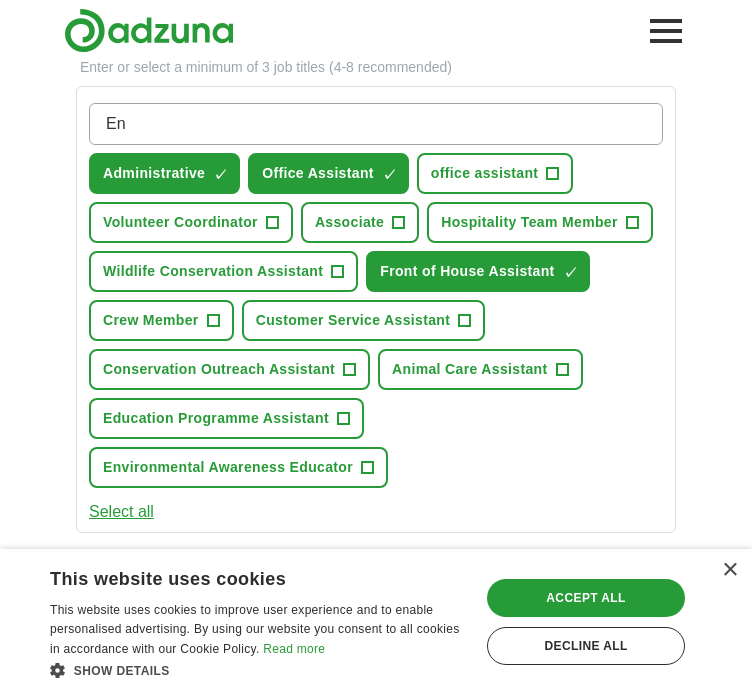 type on "E" 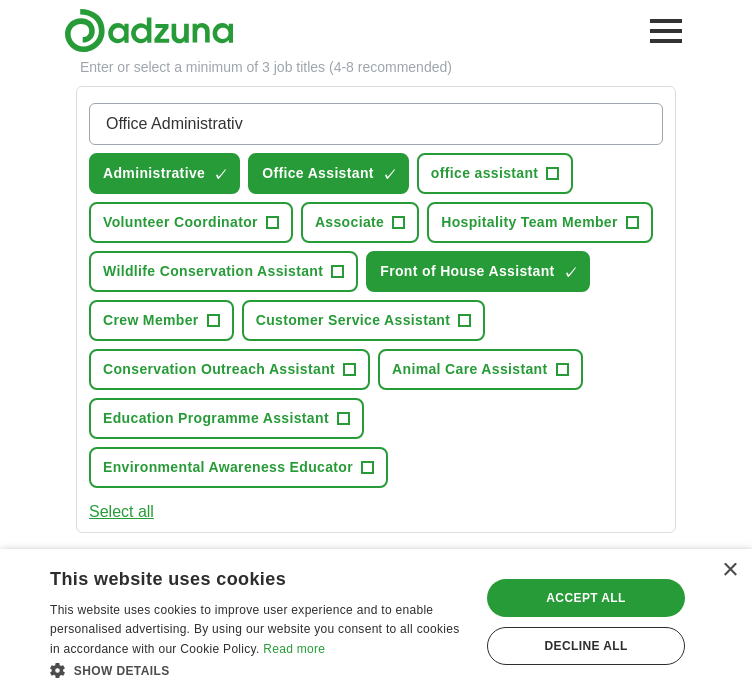 type on "Office Administrative" 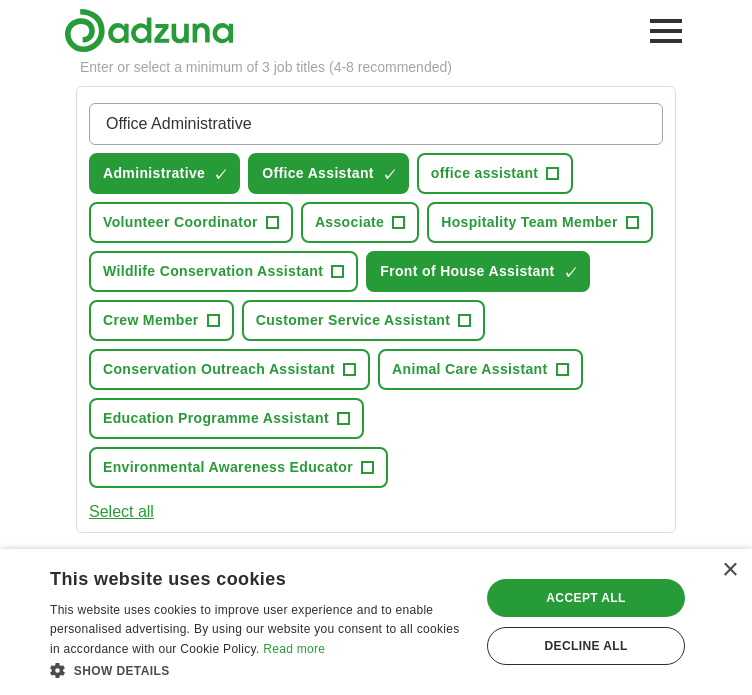 type 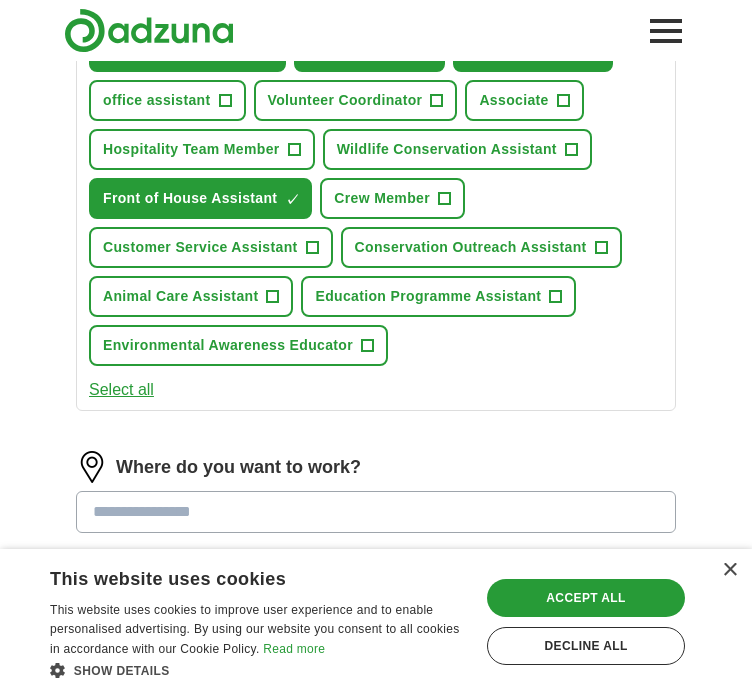 scroll, scrollTop: 780, scrollLeft: 0, axis: vertical 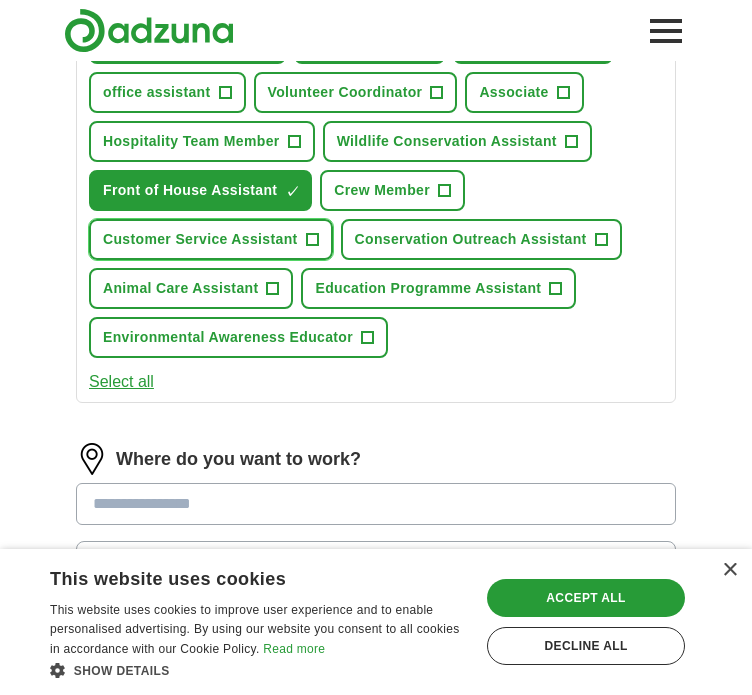 click on "Customer Service Assistant" at bounding box center (200, 239) 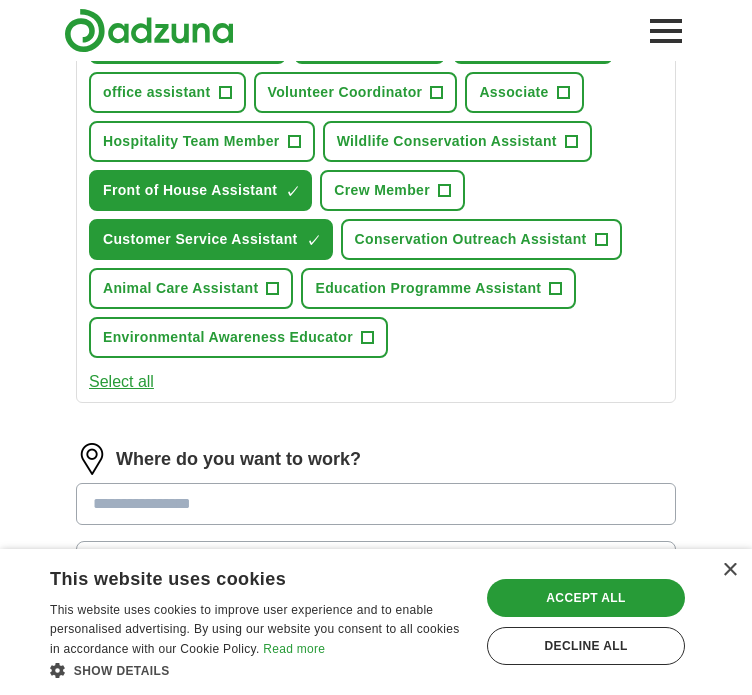 click on "ApplyIQ Let  ApplyIQ  do the hard work of searching and applying for jobs. Just tell us what you're looking for, and we'll do the rest. Select a CV indeed cv .pdf [DATE], [TIME] Upload a different  CV By uploading your  CV  you agree to our   T&Cs   and   Privacy Notice . First Name ****** Last Name ********* What job are you looking for? Enter or select a minimum of 3 job titles (4-8 recommended) Office Administrative ✓ × Administrative ✓ × Office Assistant ✓ × office assistant + Volunteer Coordinator + Associate + Hospitality Team Member + Wildlife Conservation Assistant + Front of House Assistant ✓ × Crew Member + Customer Service Assistant ✓ × Conservation Outreach Assistant + Animal Care Assistant + Education Programme Assistant + Environmental Awareness Educator + Select all Where do you want to work? 25 mile radius What's your minimum salary? At least  £ -   per year £ 20 k £ 100 k+ Start applying for jobs By registering, you consent to us applying to suitable jobs for you" at bounding box center [376, 107] 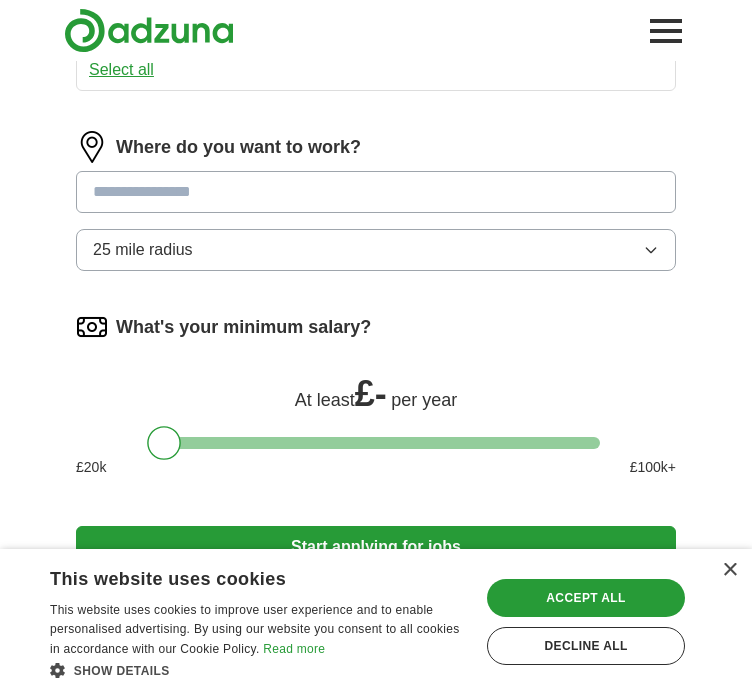 click at bounding box center [376, 192] 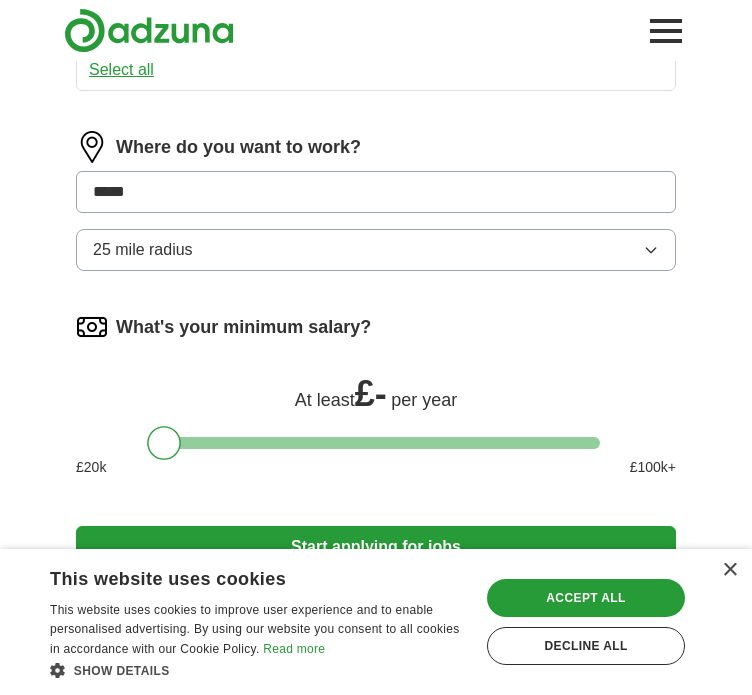 type on "******" 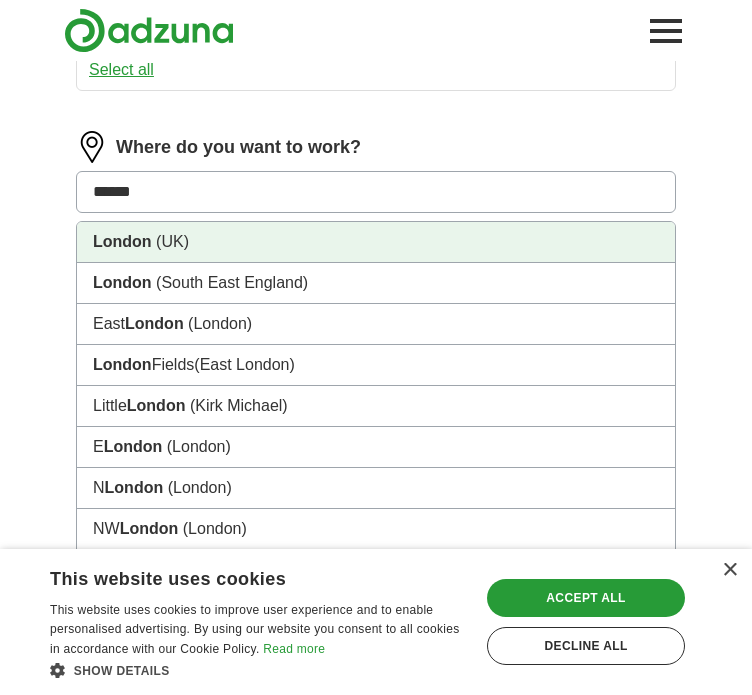 click on "[CITY]   (UK)" at bounding box center (376, 242) 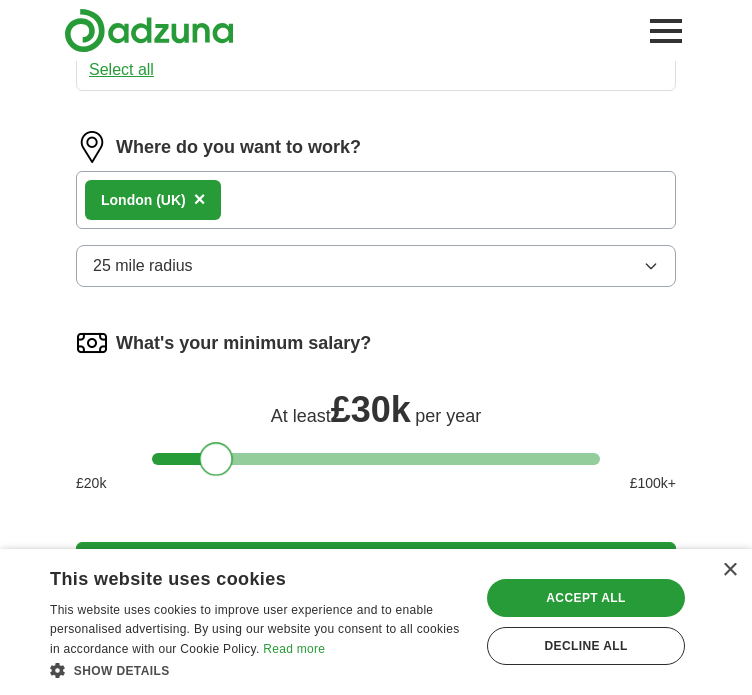 drag, startPoint x: 162, startPoint y: 453, endPoint x: 215, endPoint y: 452, distance: 53.009434 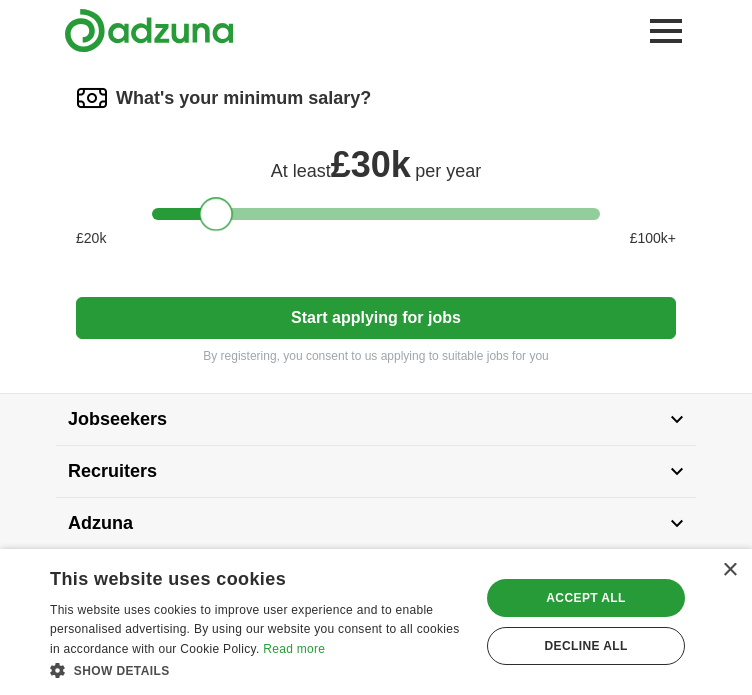 scroll, scrollTop: 1365, scrollLeft: 0, axis: vertical 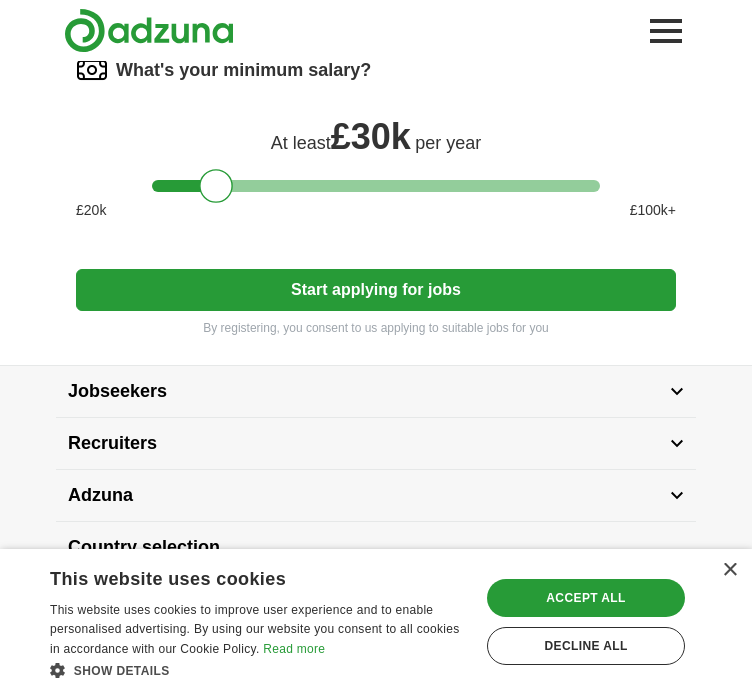 click on "Start applying for jobs" at bounding box center [376, 290] 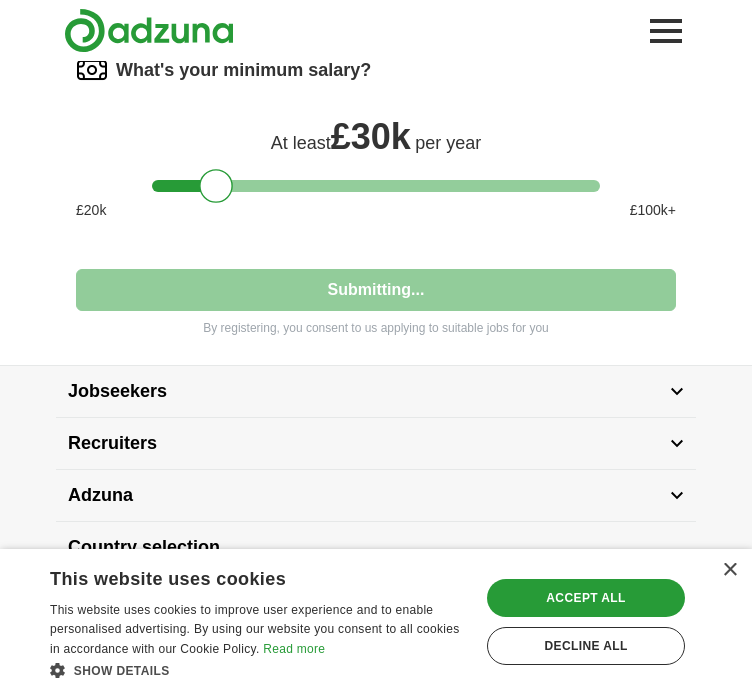 select on "**" 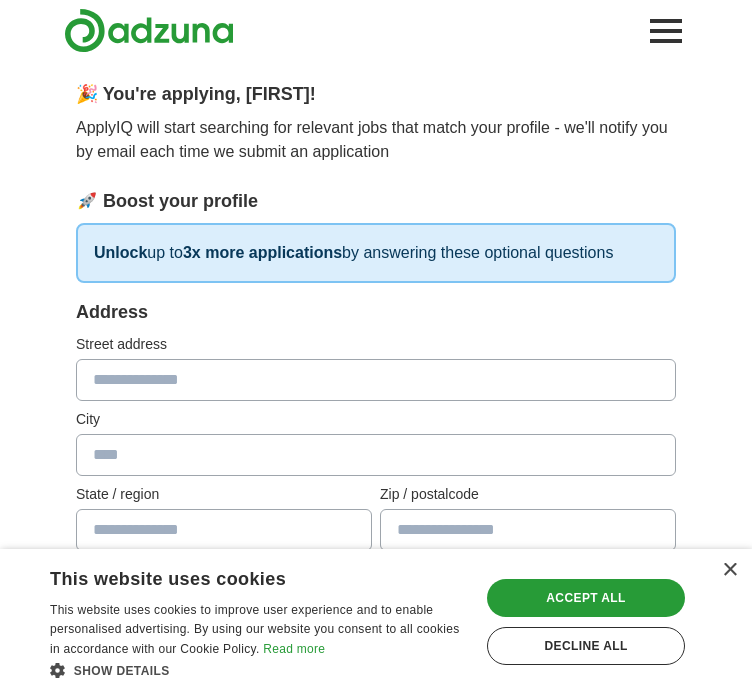 scroll, scrollTop: 0, scrollLeft: 0, axis: both 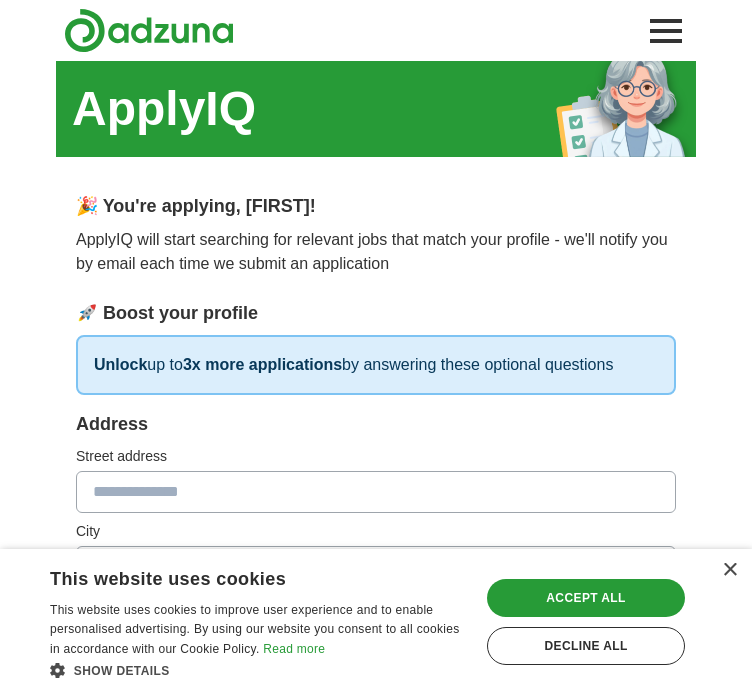 click at bounding box center [376, 492] 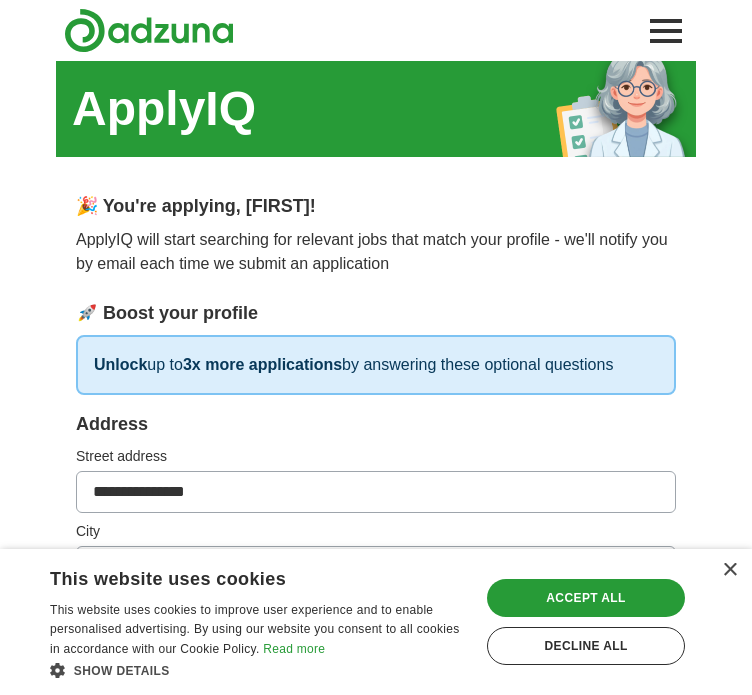 type on "******" 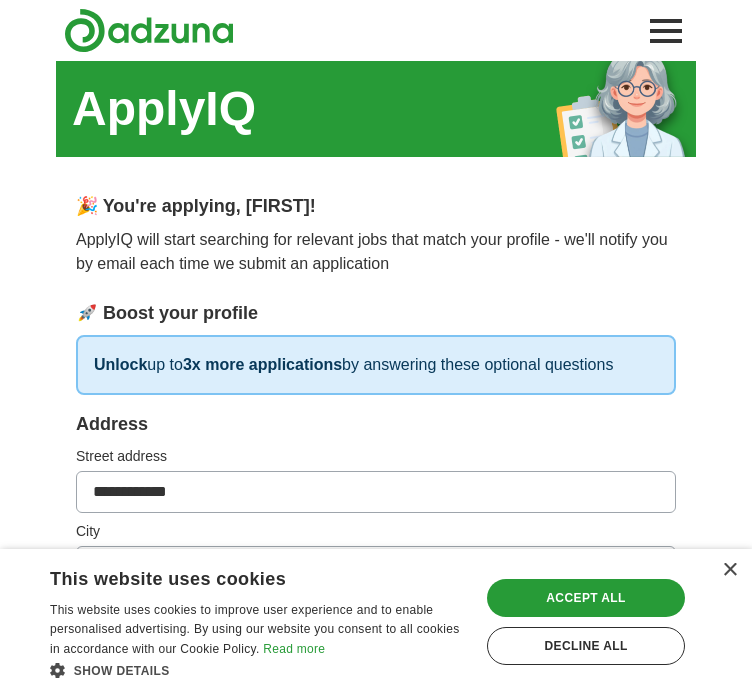 type on "**********" 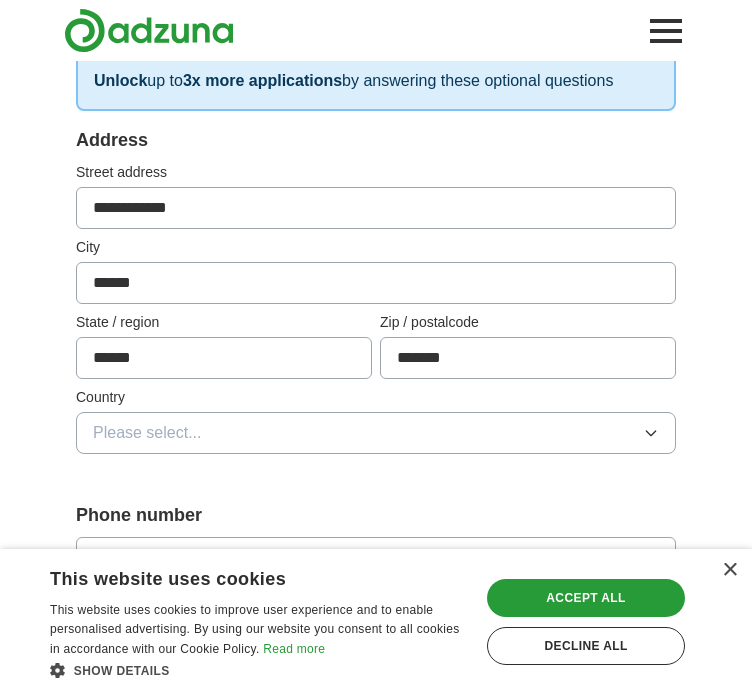 scroll, scrollTop: 480, scrollLeft: 0, axis: vertical 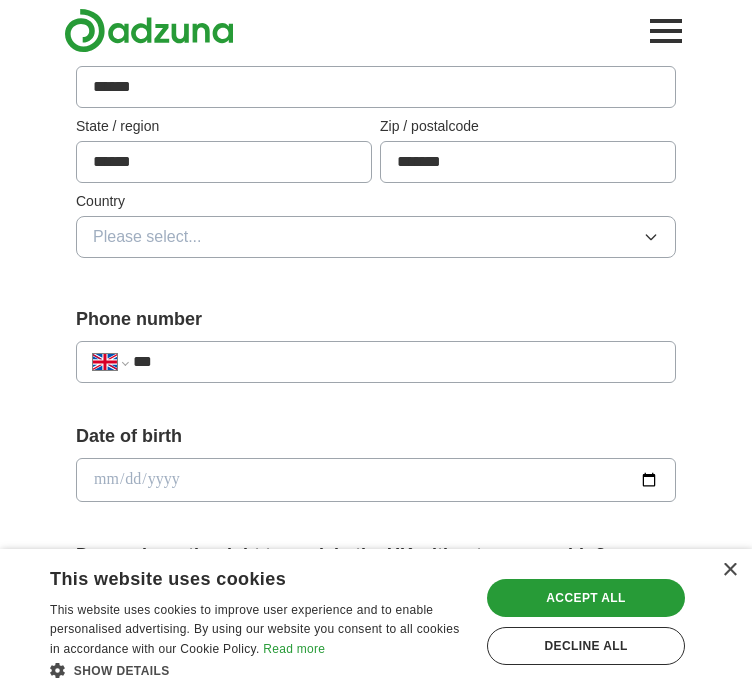 click on "Please select..." at bounding box center [147, 237] 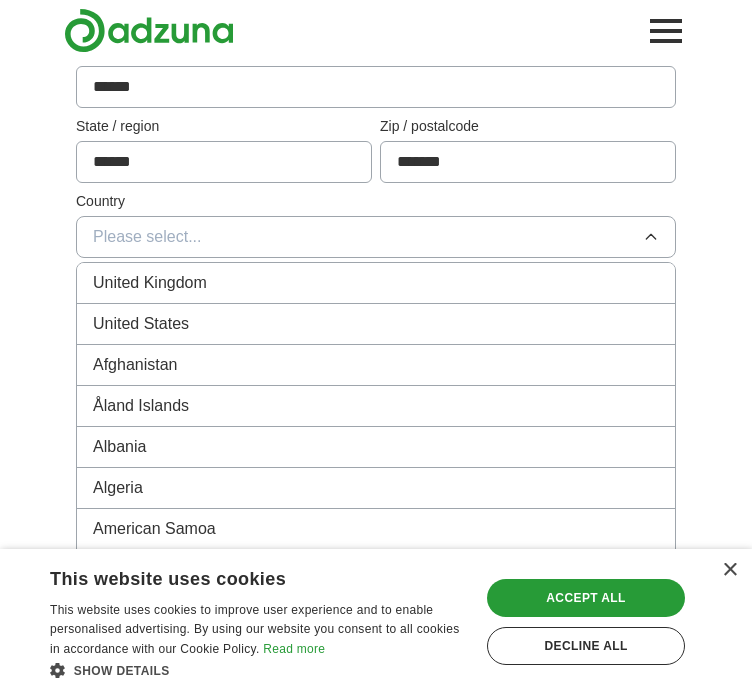 type 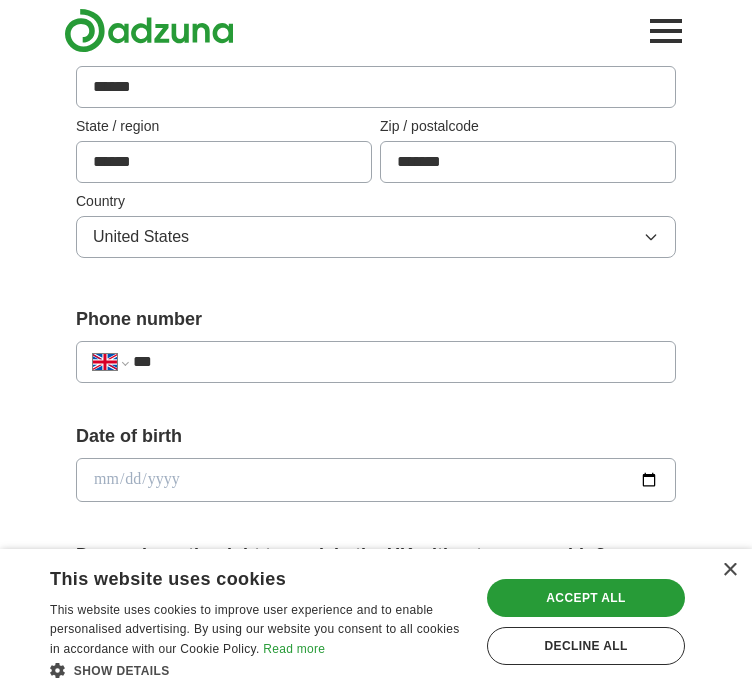 click on "United States" at bounding box center (141, 237) 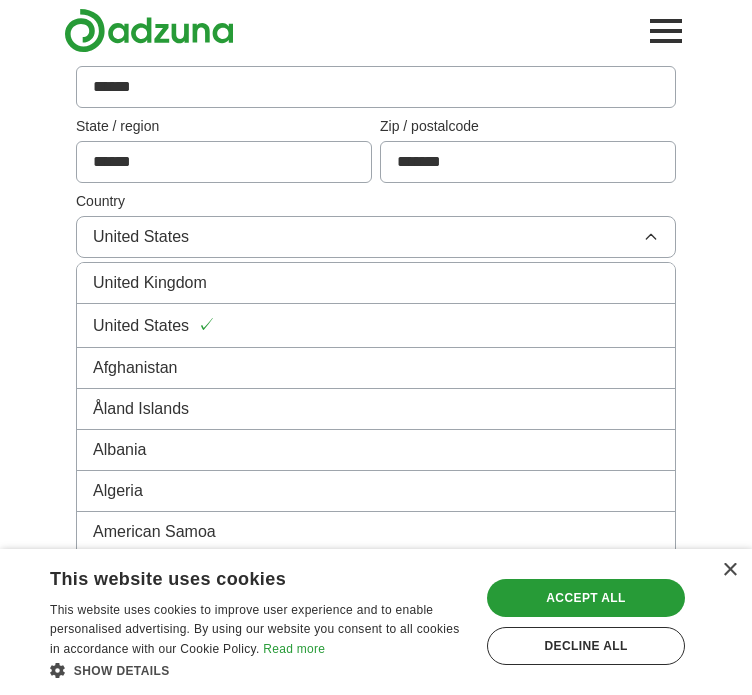 click on "United Kingdom" at bounding box center (150, 283) 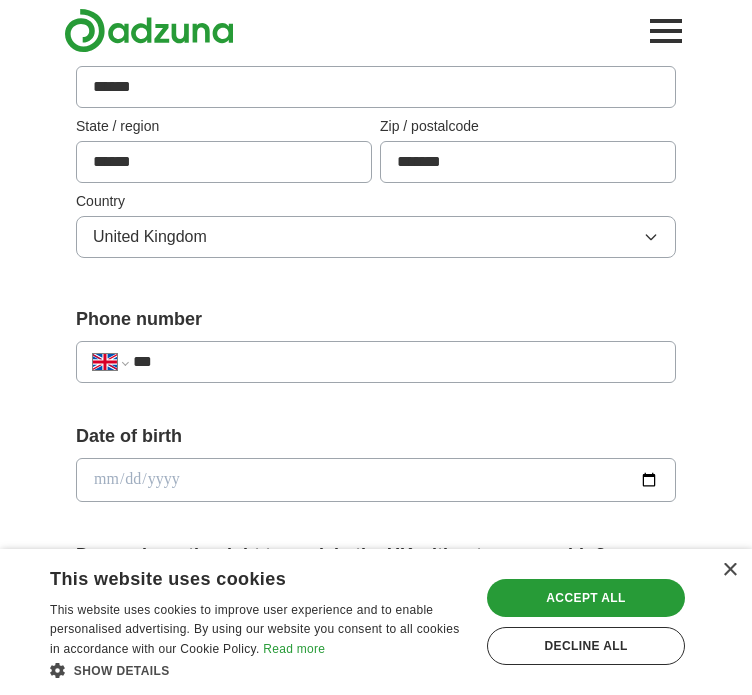 click on "**********" at bounding box center [376, 362] 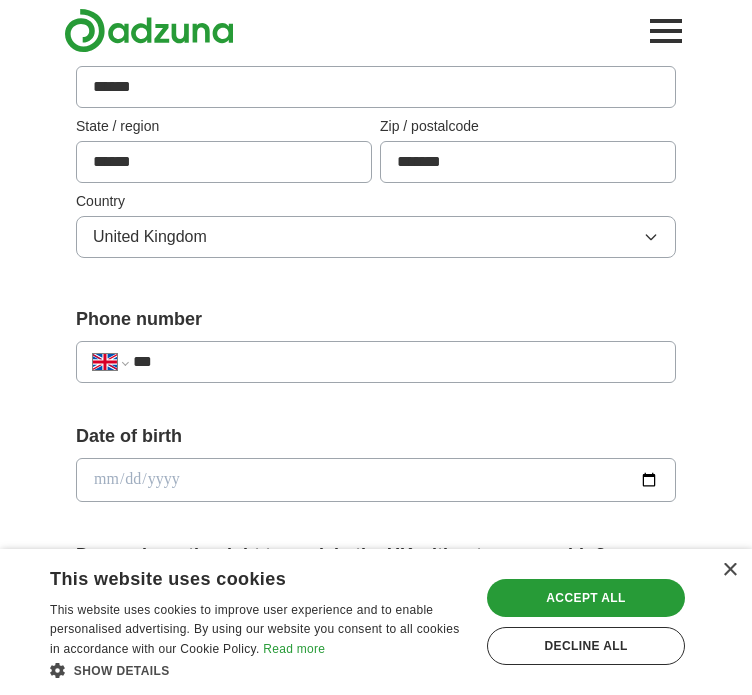 click on "***" at bounding box center (396, 362) 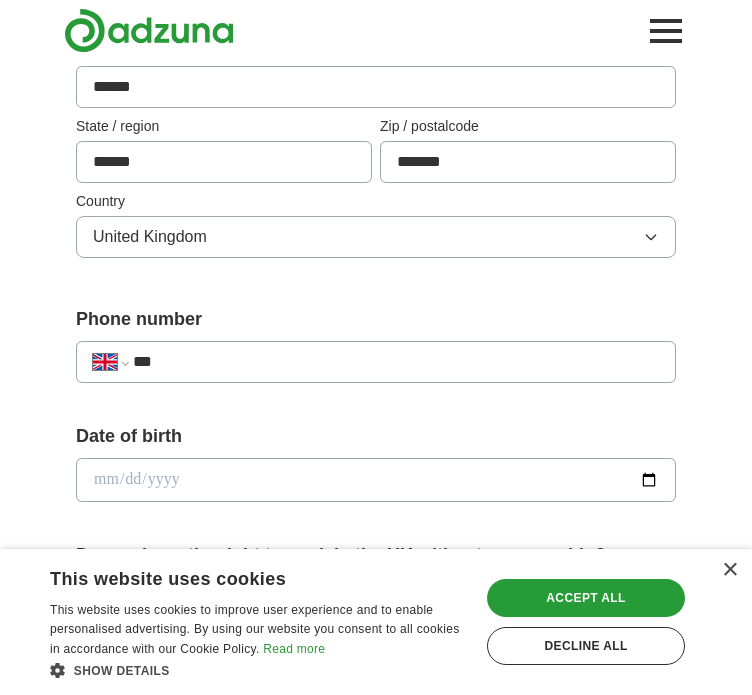 type on "**********" 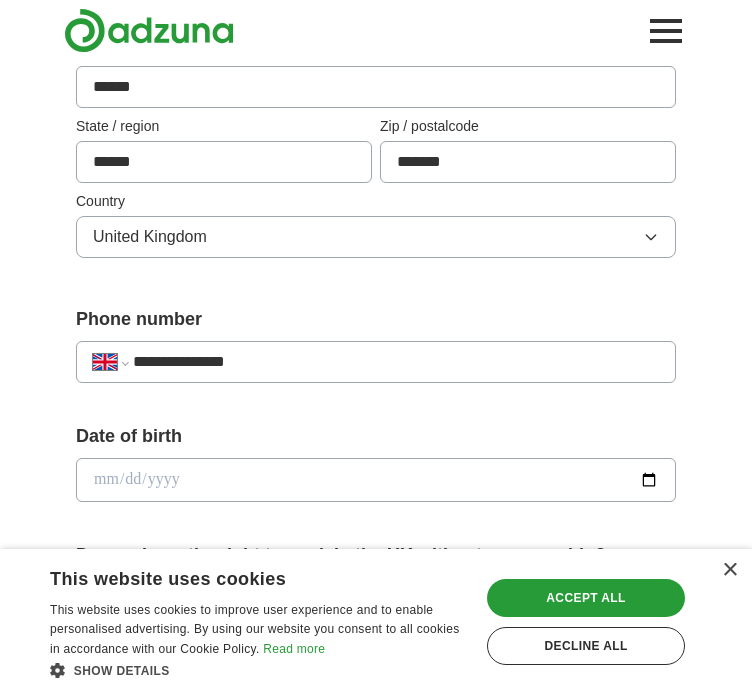 click at bounding box center (376, 480) 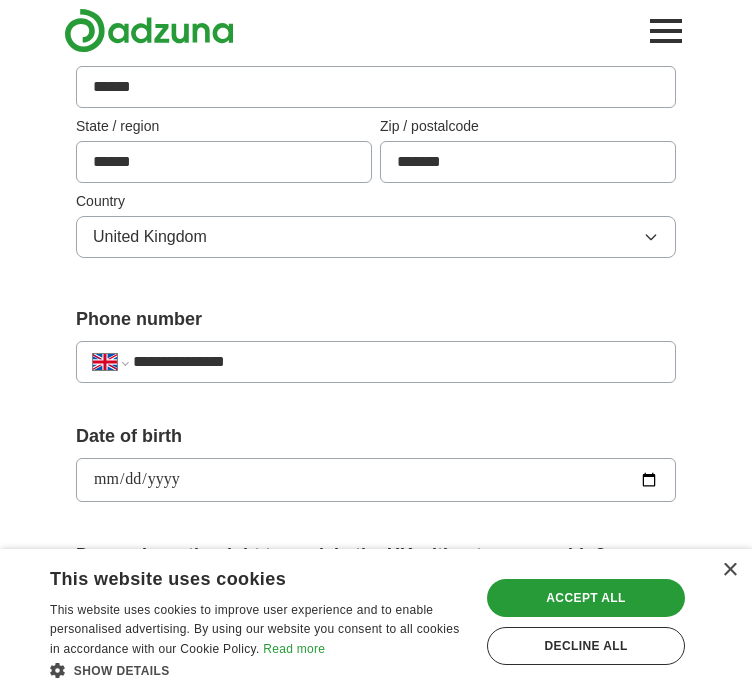 type on "**********" 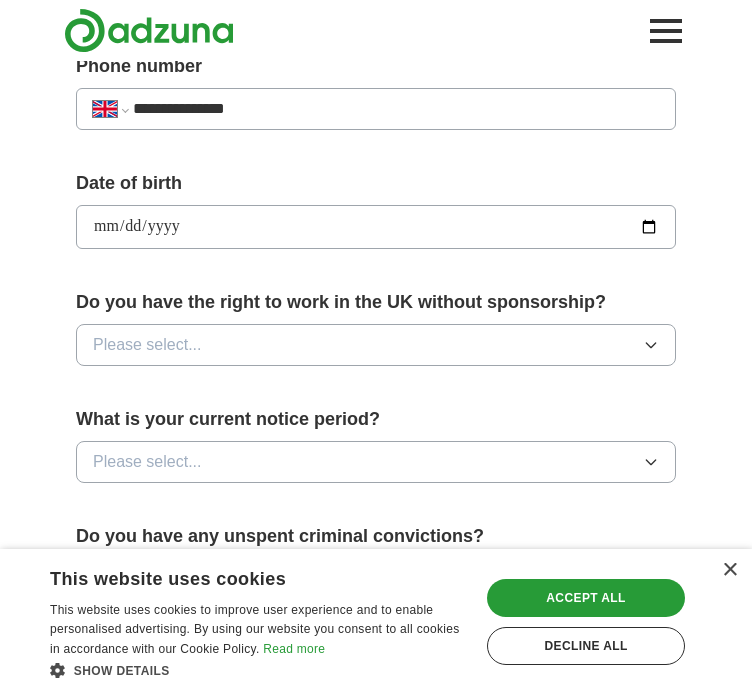 scroll, scrollTop: 800, scrollLeft: 0, axis: vertical 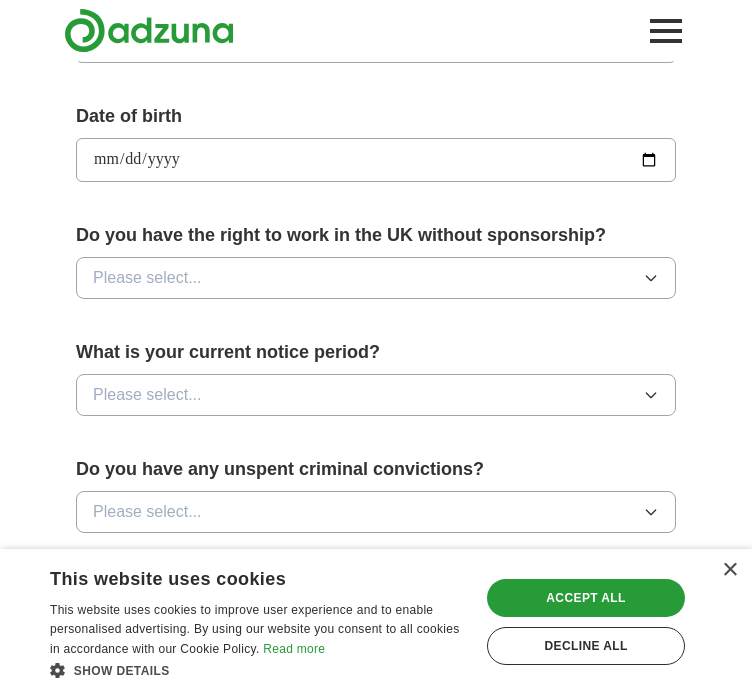 click on "Do you have the right to work in the UK without sponsorship? Please select..." at bounding box center (376, 268) 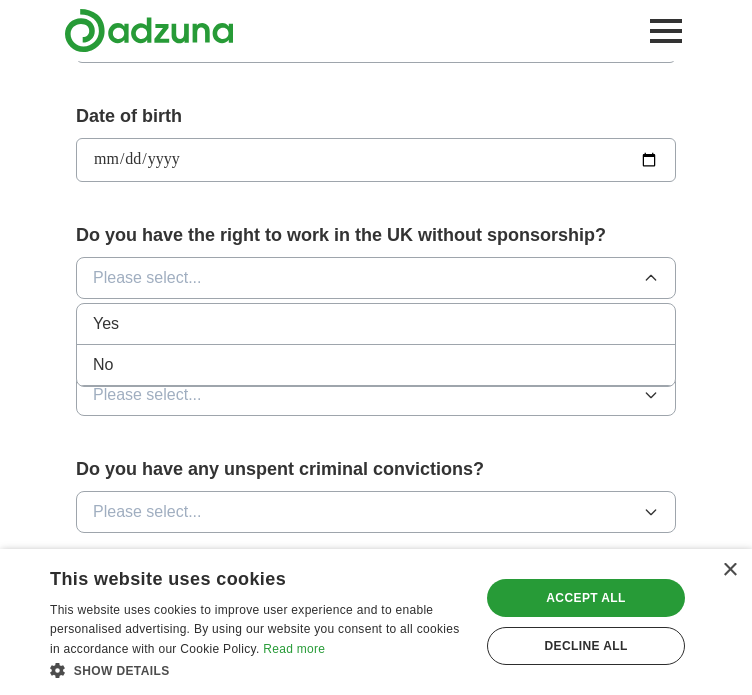 click on "Yes" at bounding box center [376, 324] 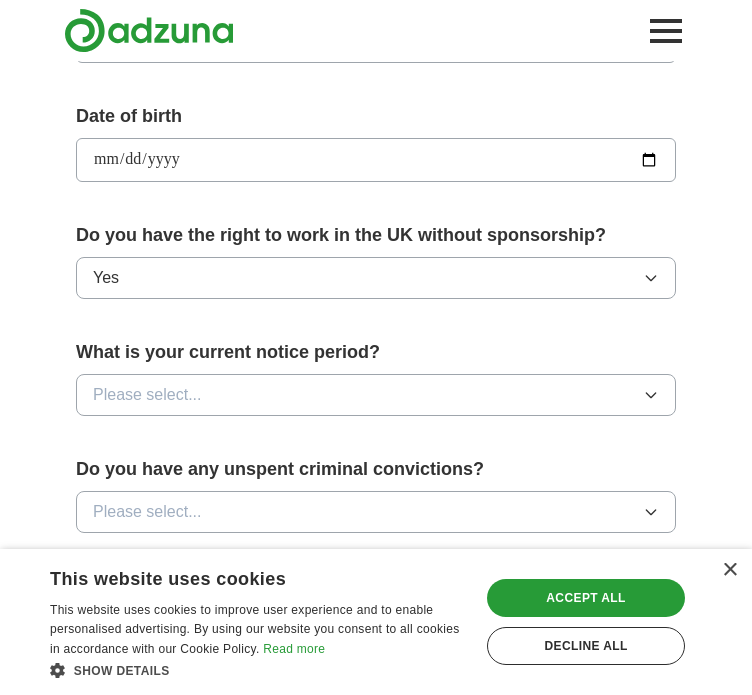 click on "Please select..." at bounding box center (147, 395) 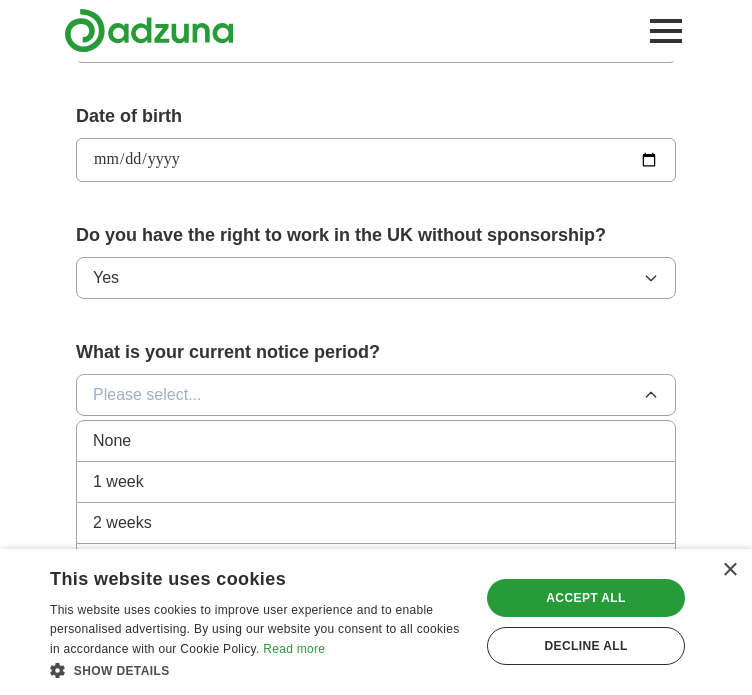 click on "1 week" at bounding box center (376, 482) 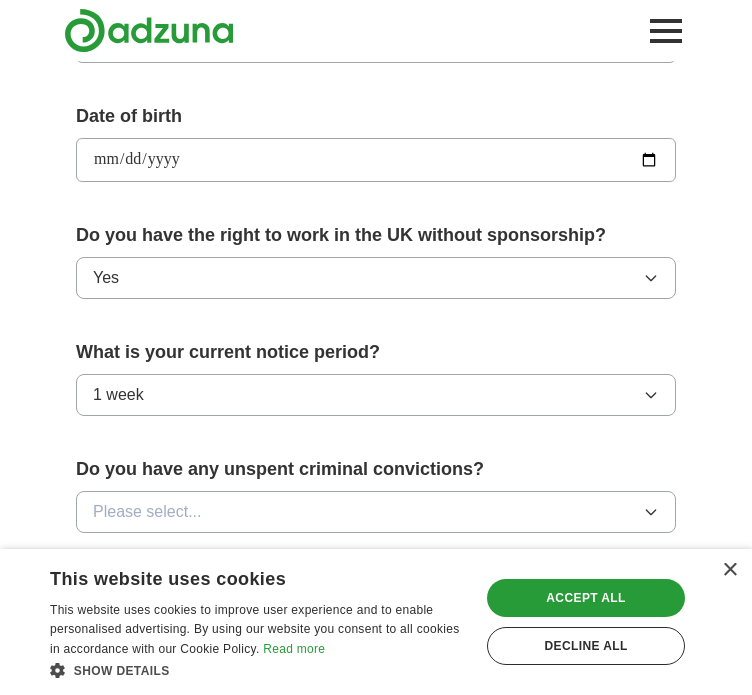 click on "Please select..." at bounding box center [147, 512] 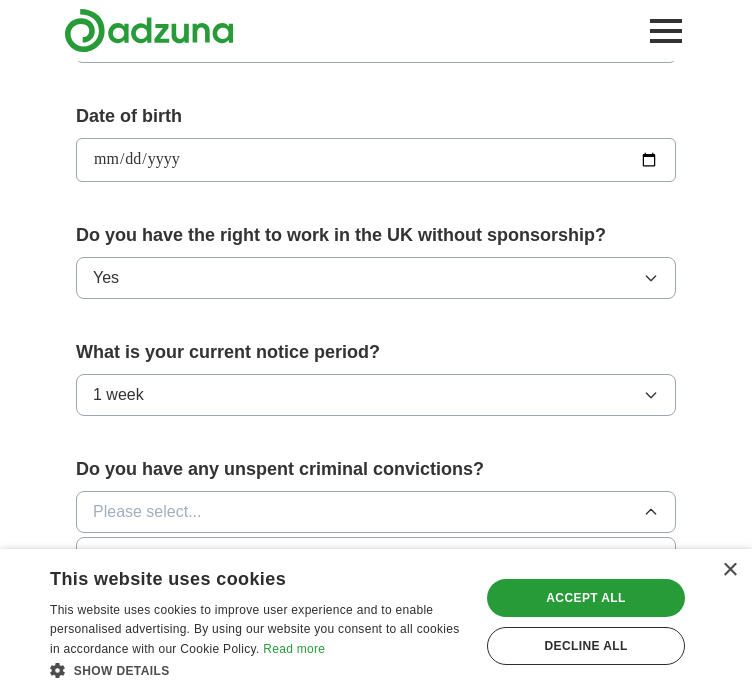 type 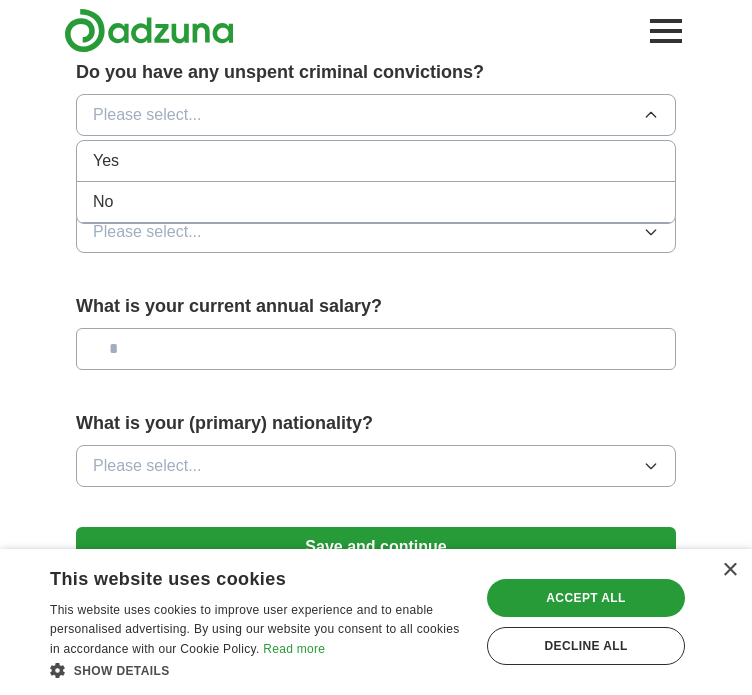 scroll, scrollTop: 1200, scrollLeft: 0, axis: vertical 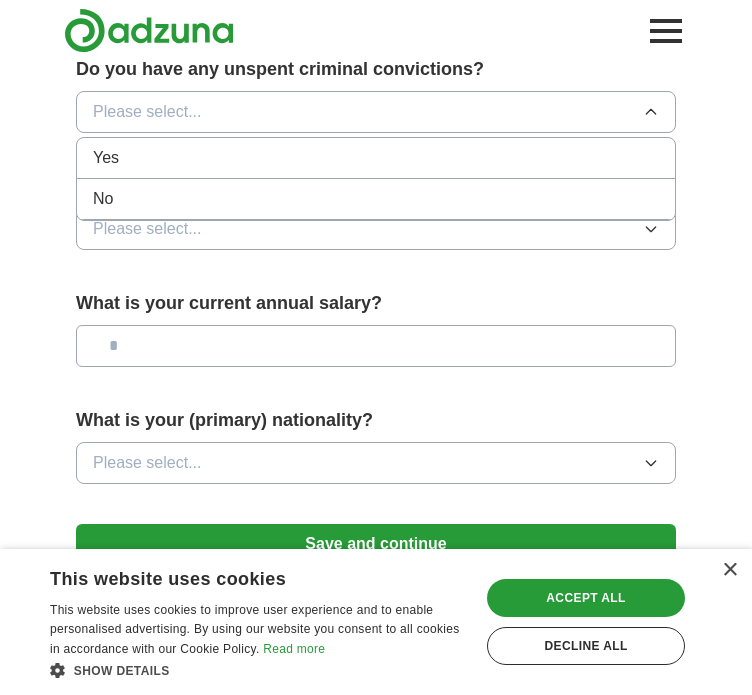 click on "No" at bounding box center [376, 199] 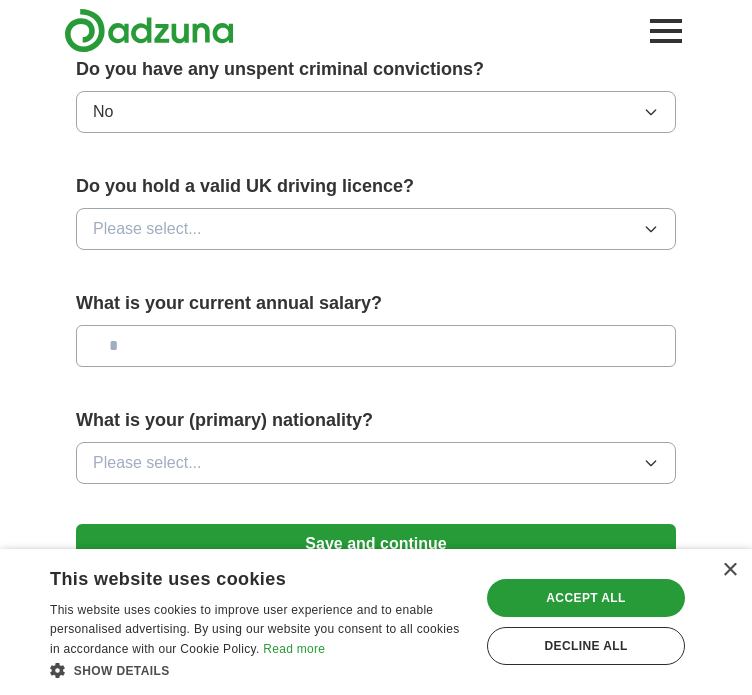 click at bounding box center (376, 346) 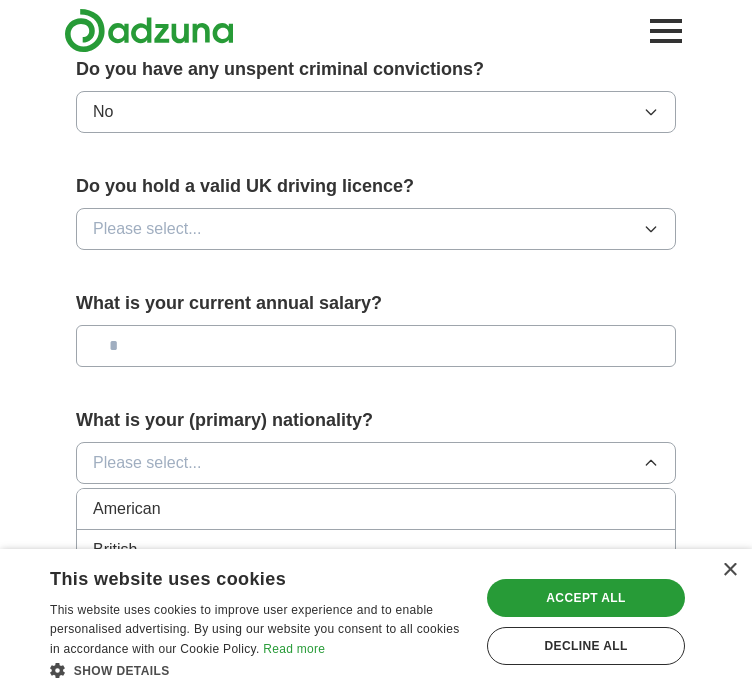 click on "British" at bounding box center [376, 550] 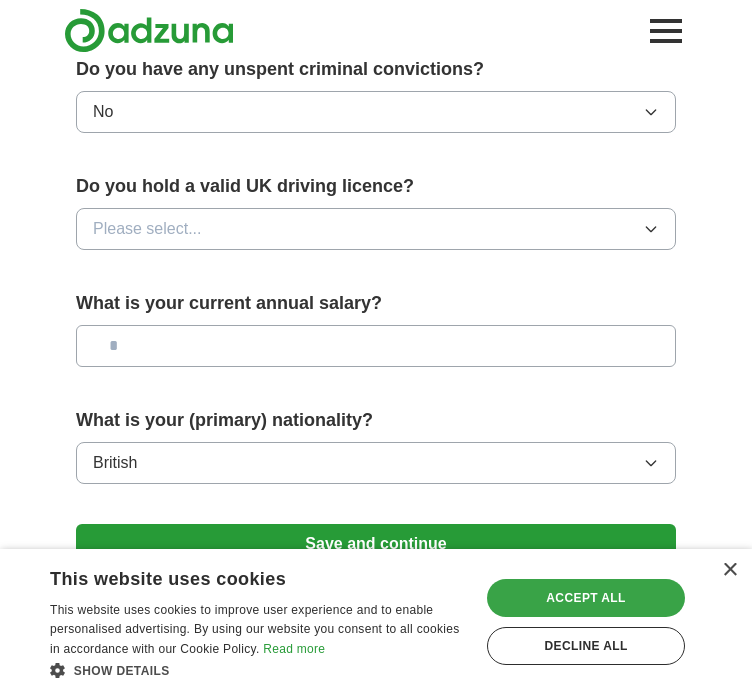 click on "Accept all" at bounding box center [586, 598] 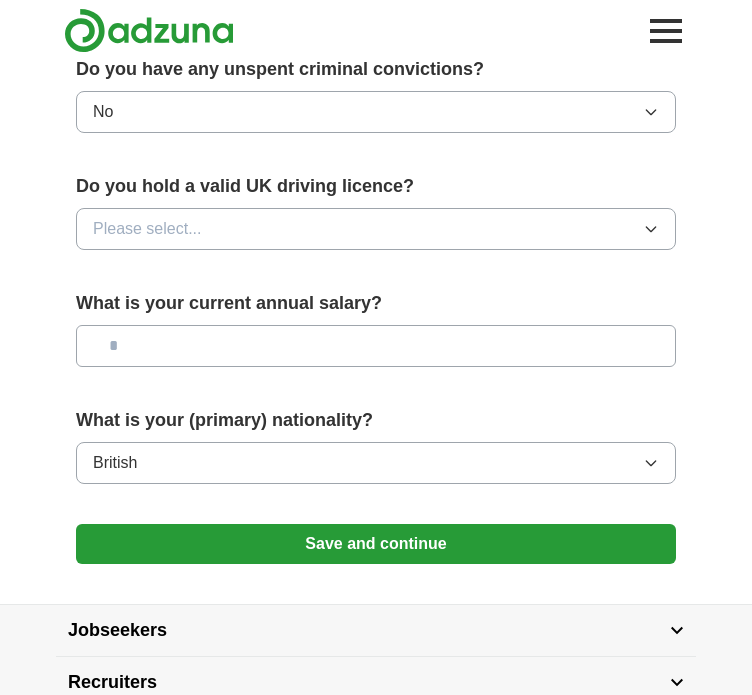 click on "Save and continue" at bounding box center [376, 544] 